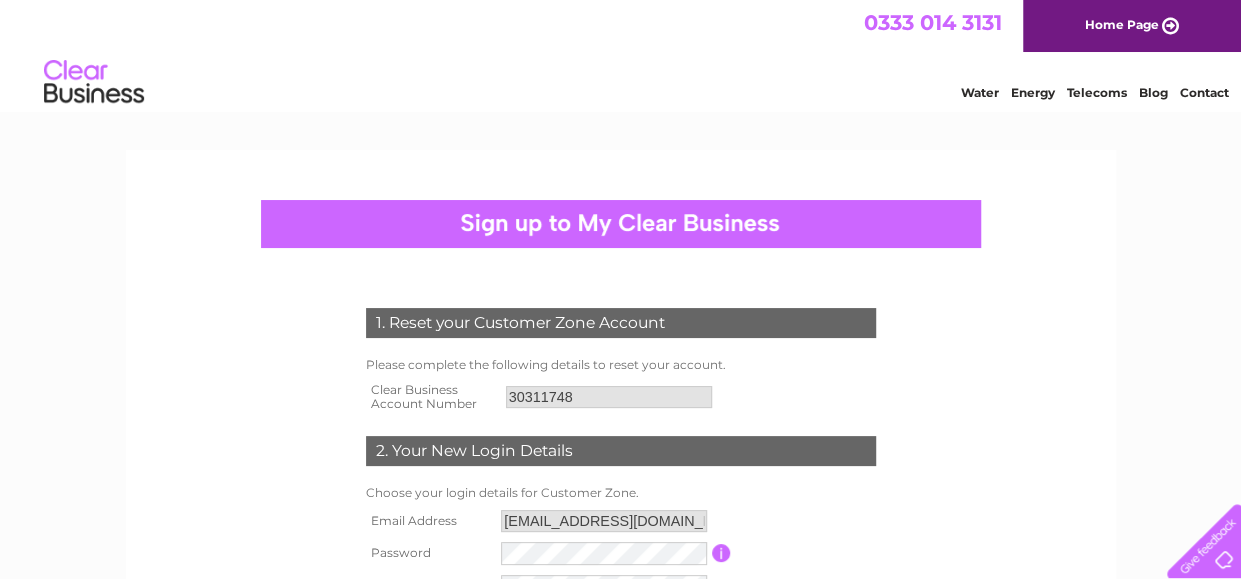 scroll, scrollTop: 0, scrollLeft: 0, axis: both 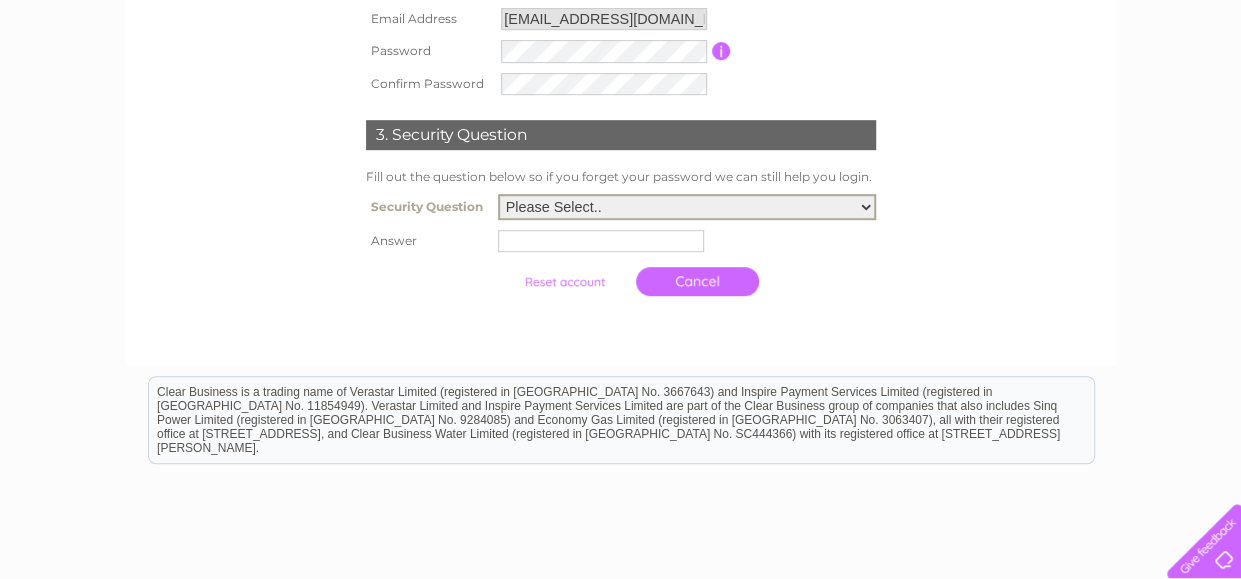 click on "Please Select..
In what town or city was your first job?
In what town or city did you meet your spouse/partner?
In what town or city did your mother and father meet?
What street did you live on as a child?
What was the name of your first pet?
Who was your childhood hero?" at bounding box center [687, 207] 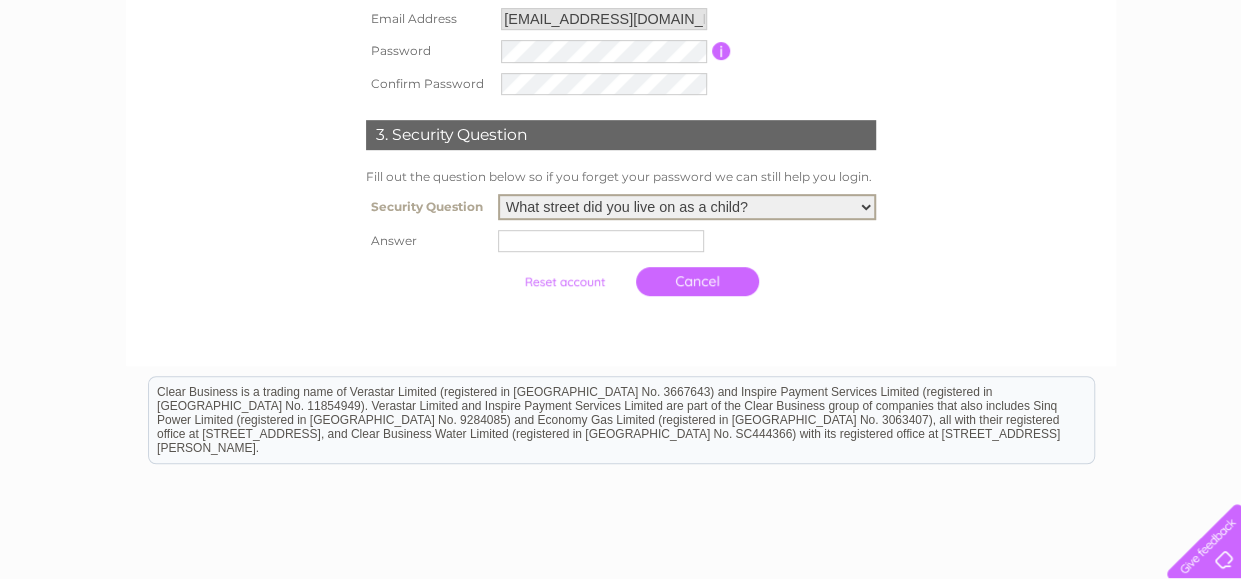 click on "Please Select..
In what town or city was your first job?
In what town or city did you meet your spouse/partner?
In what town or city did your mother and father meet?
What street did you live on as a child?
What was the name of your first pet?
Who was your childhood hero?" at bounding box center (687, 207) 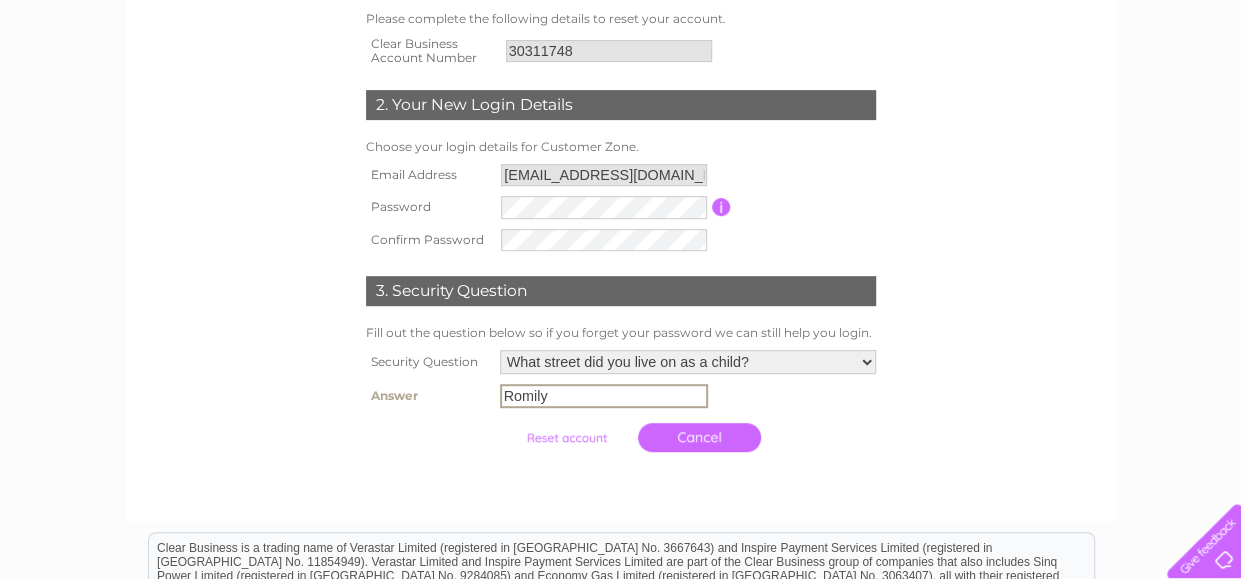scroll, scrollTop: 434, scrollLeft: 0, axis: vertical 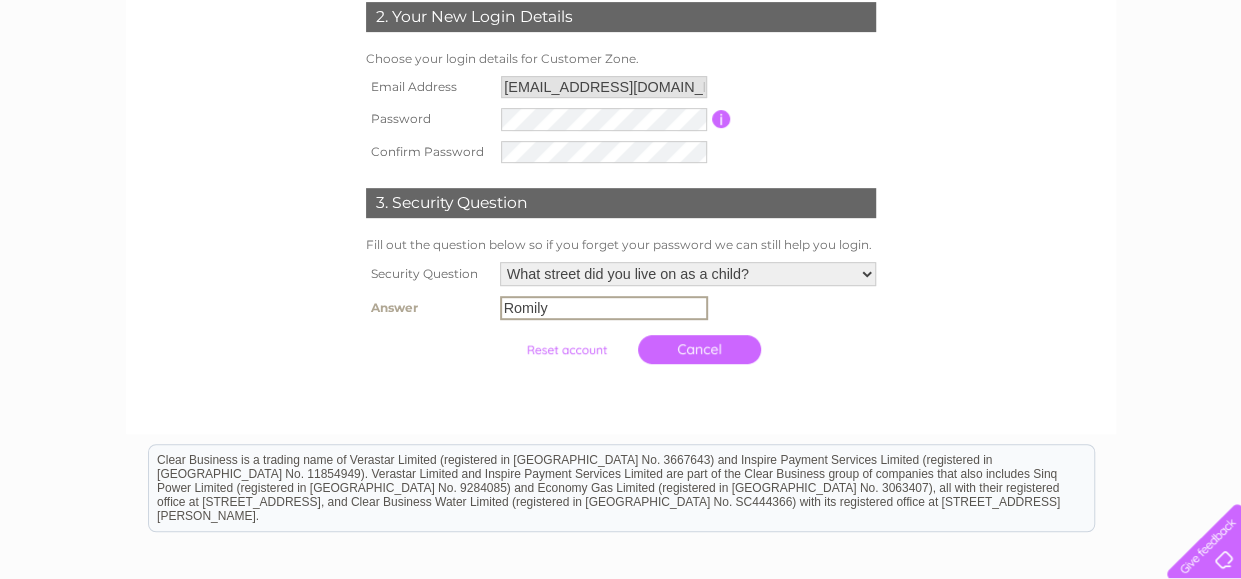 type on "Romily" 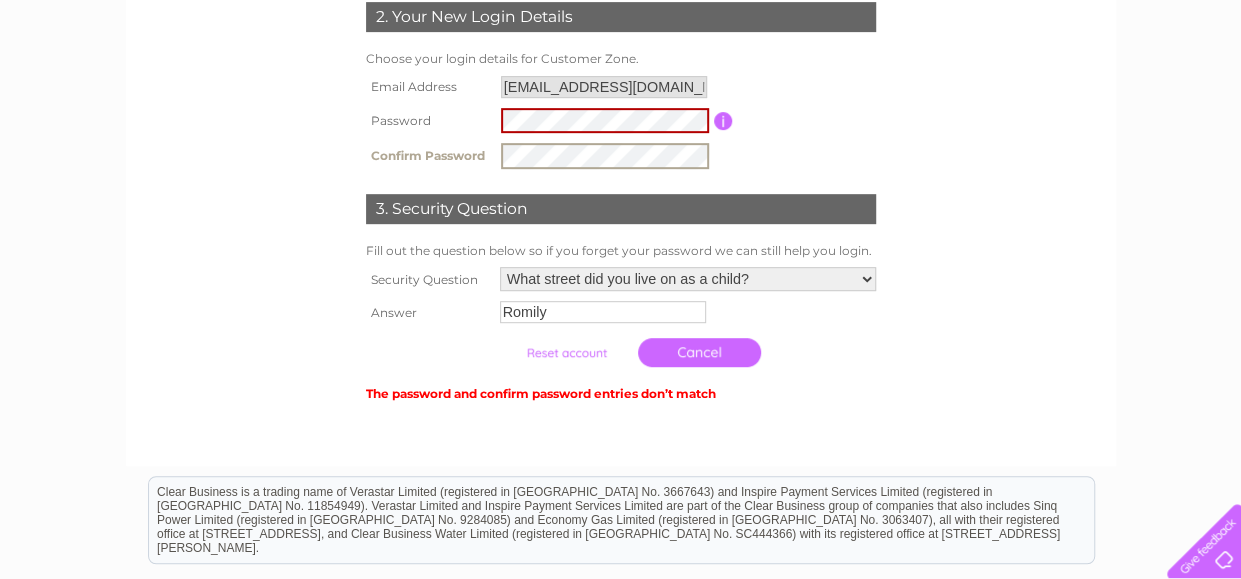 click on "Confirm Password" at bounding box center (621, 155) 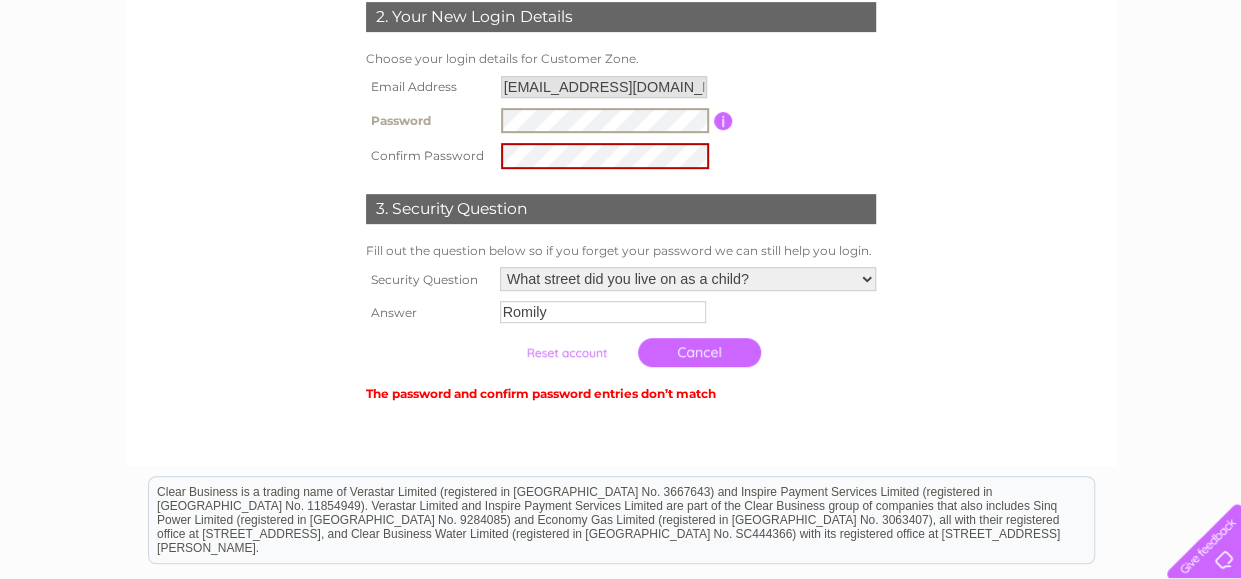 click on "Email Address
accounts@mayenestate.com
Password
Password must be at least 6 characters long
Confirm Password" at bounding box center (621, 122) 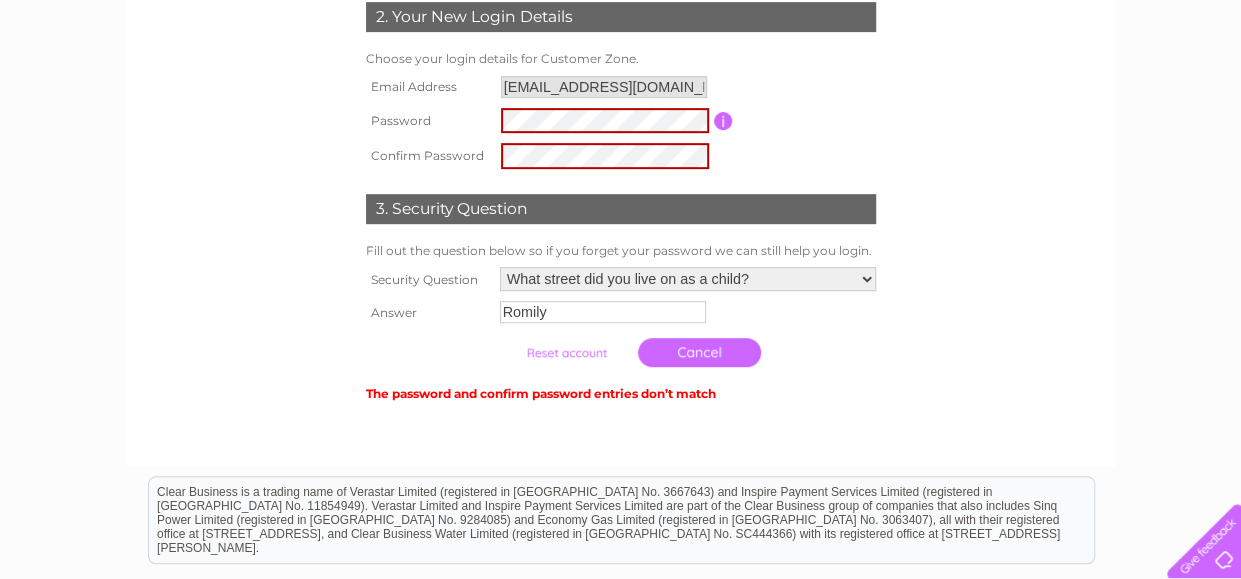 click at bounding box center [566, 353] 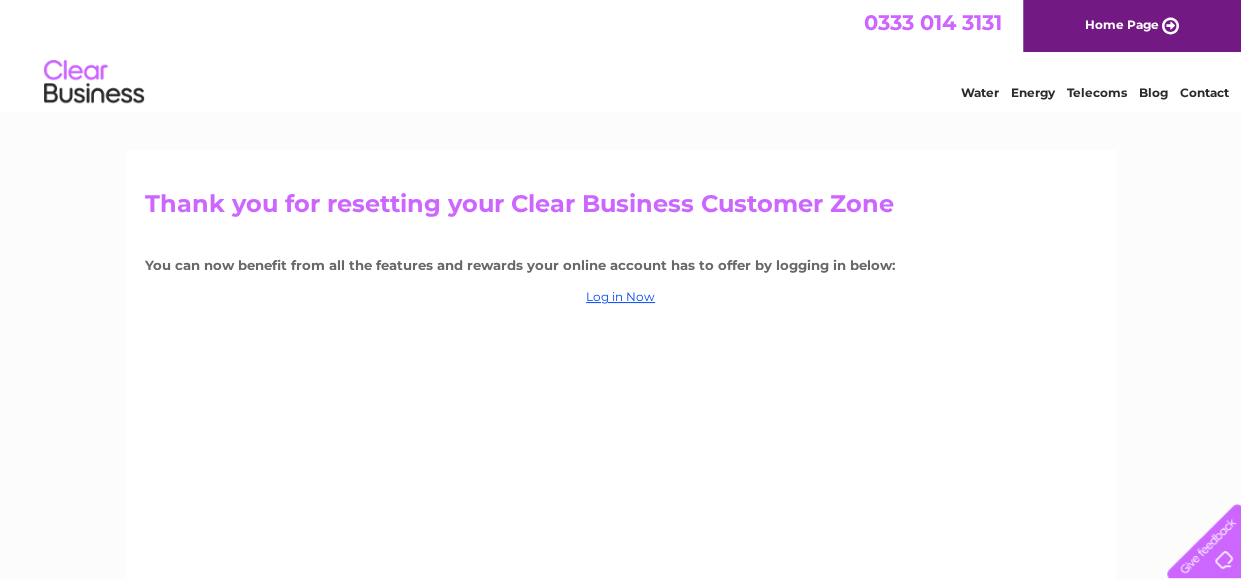 scroll, scrollTop: 0, scrollLeft: 0, axis: both 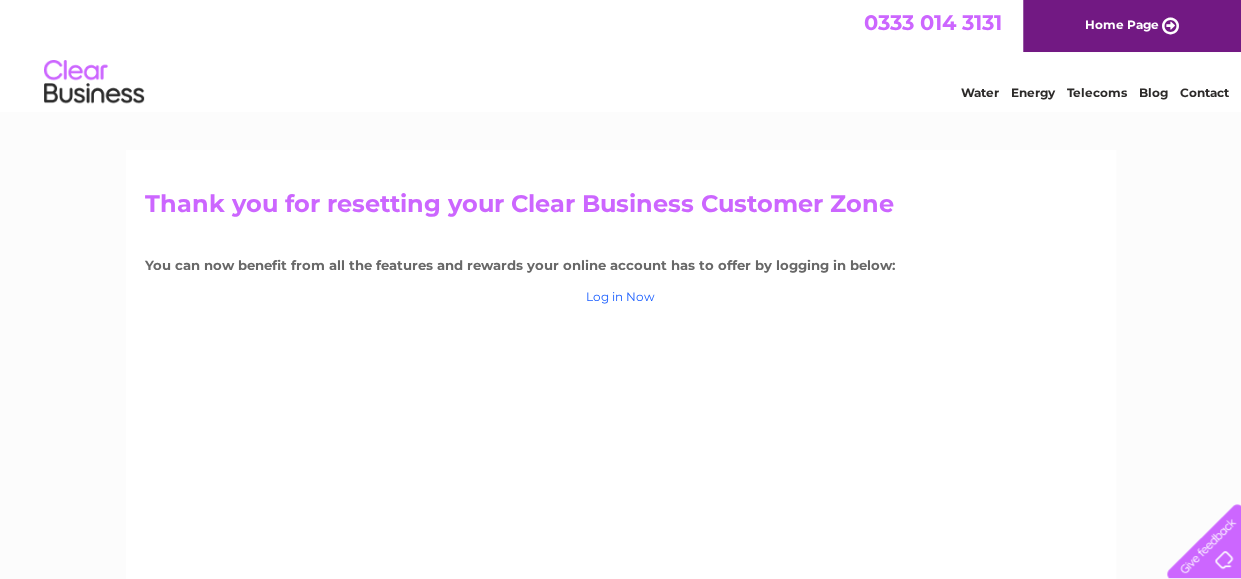 click on "Log in Now" at bounding box center [620, 296] 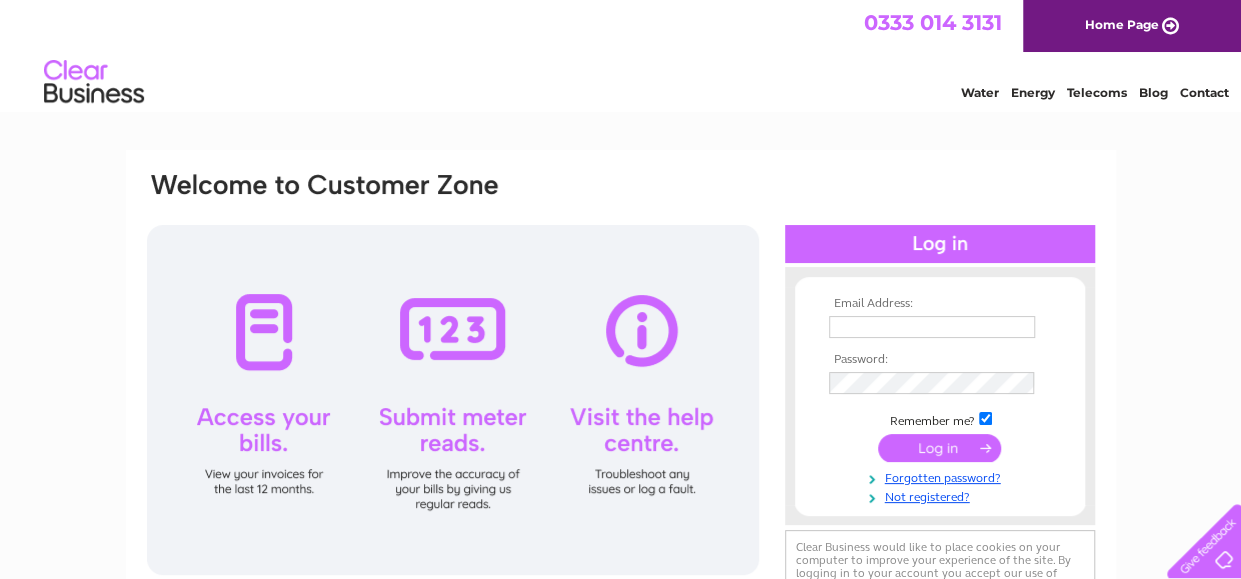 scroll, scrollTop: 0, scrollLeft: 0, axis: both 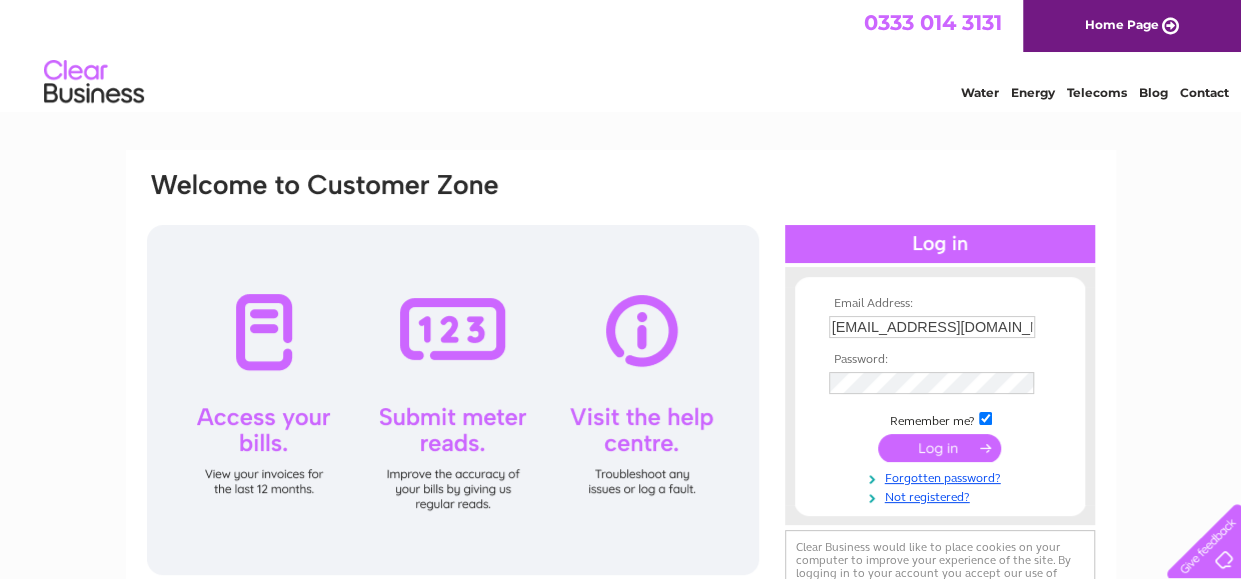click at bounding box center [939, 448] 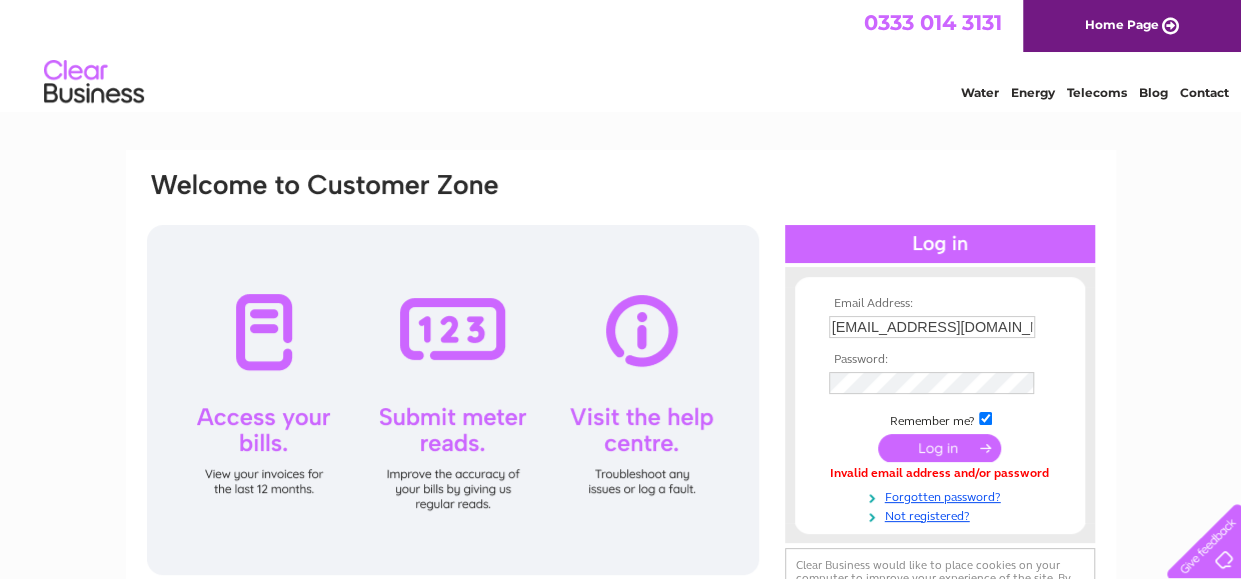 scroll, scrollTop: 0, scrollLeft: 0, axis: both 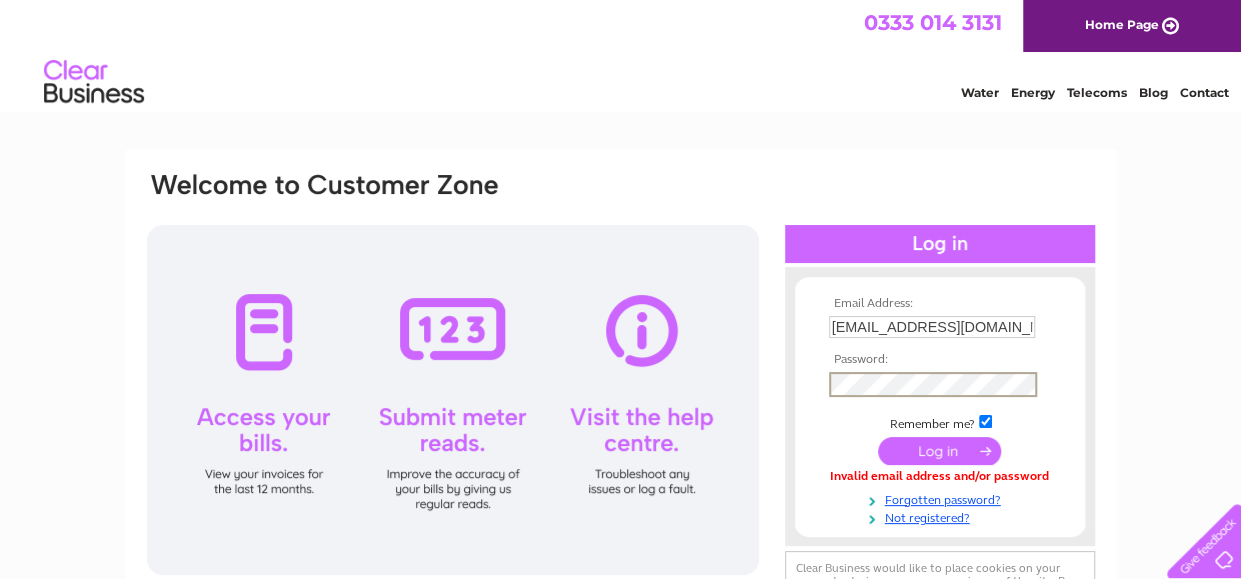 click on "Email Address:
accounts@mayenestate.com
Password:" at bounding box center [621, 406] 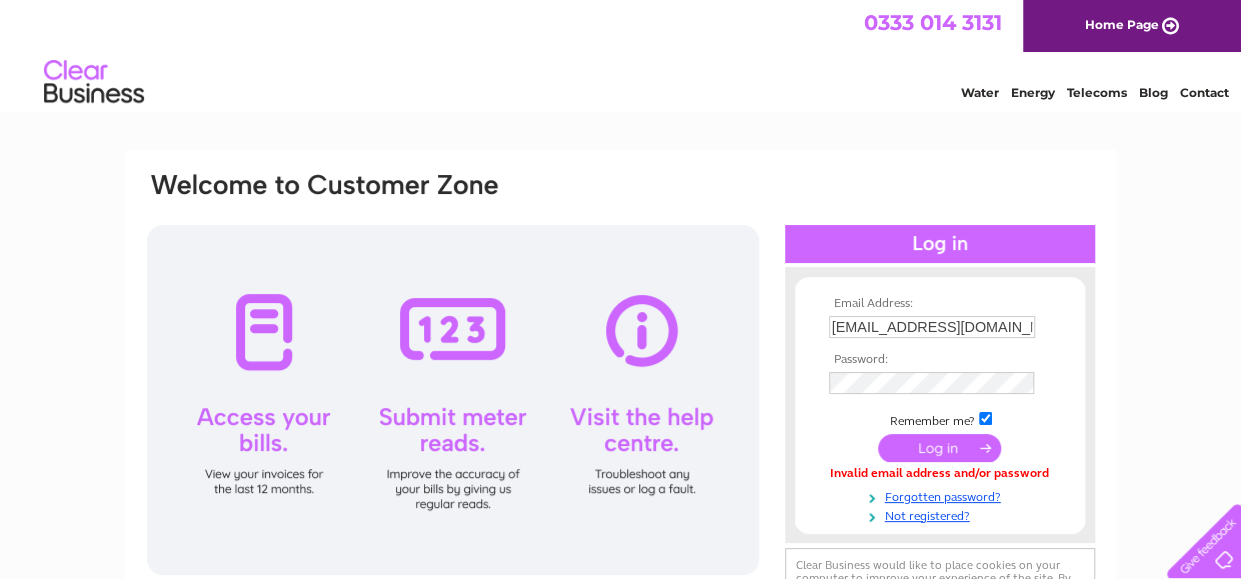 click at bounding box center (939, 448) 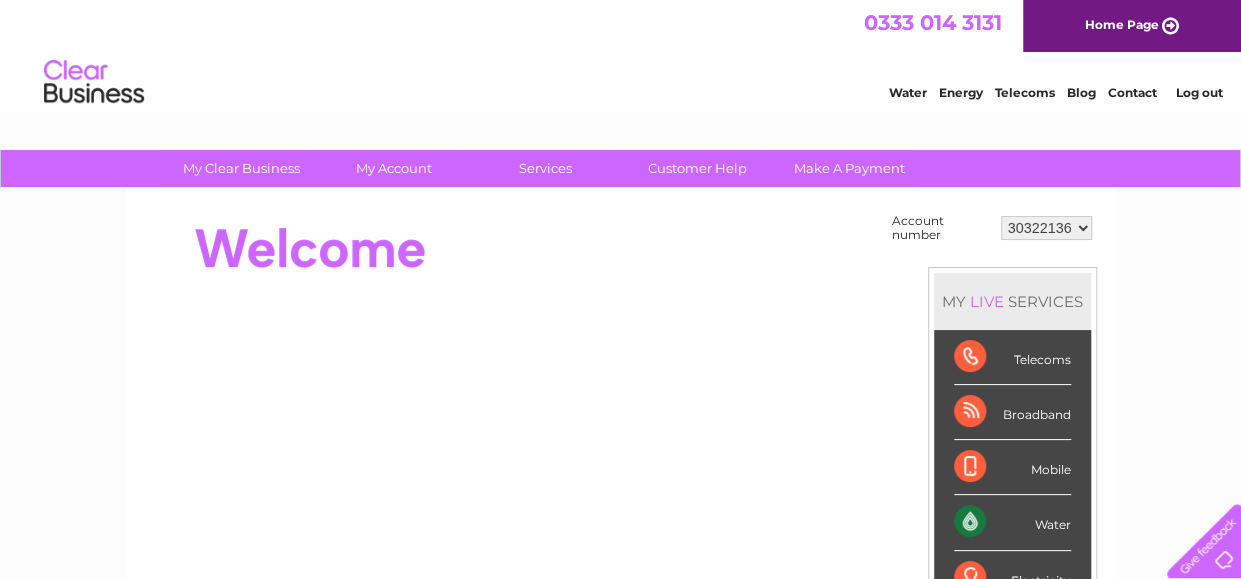 scroll, scrollTop: 0, scrollLeft: 0, axis: both 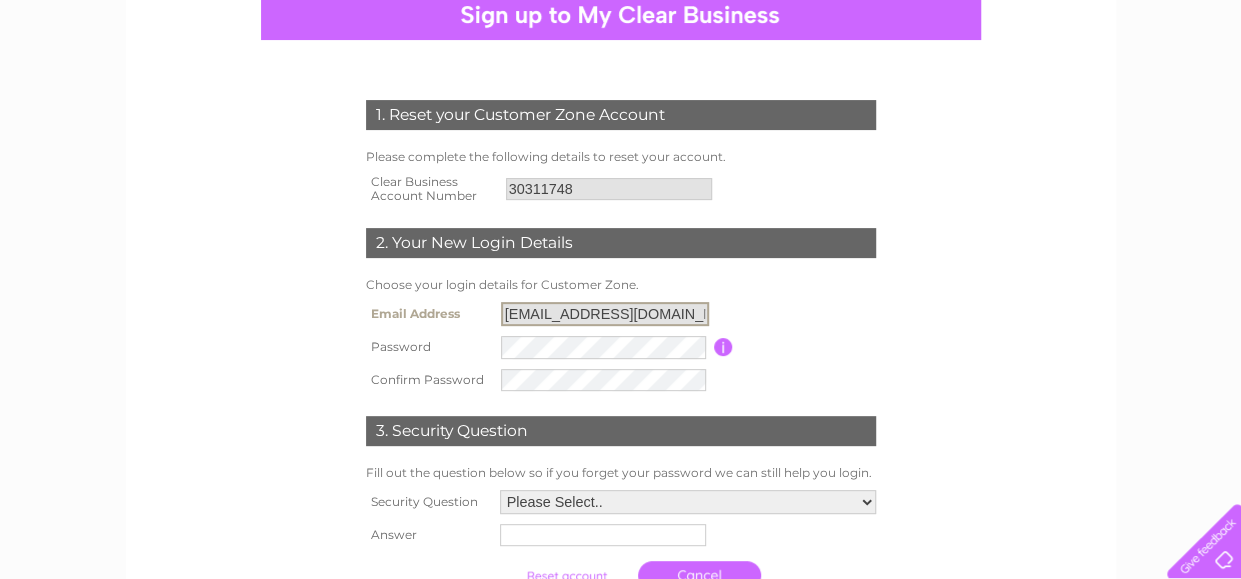 drag, startPoint x: 701, startPoint y: 311, endPoint x: 388, endPoint y: 315, distance: 313.02554 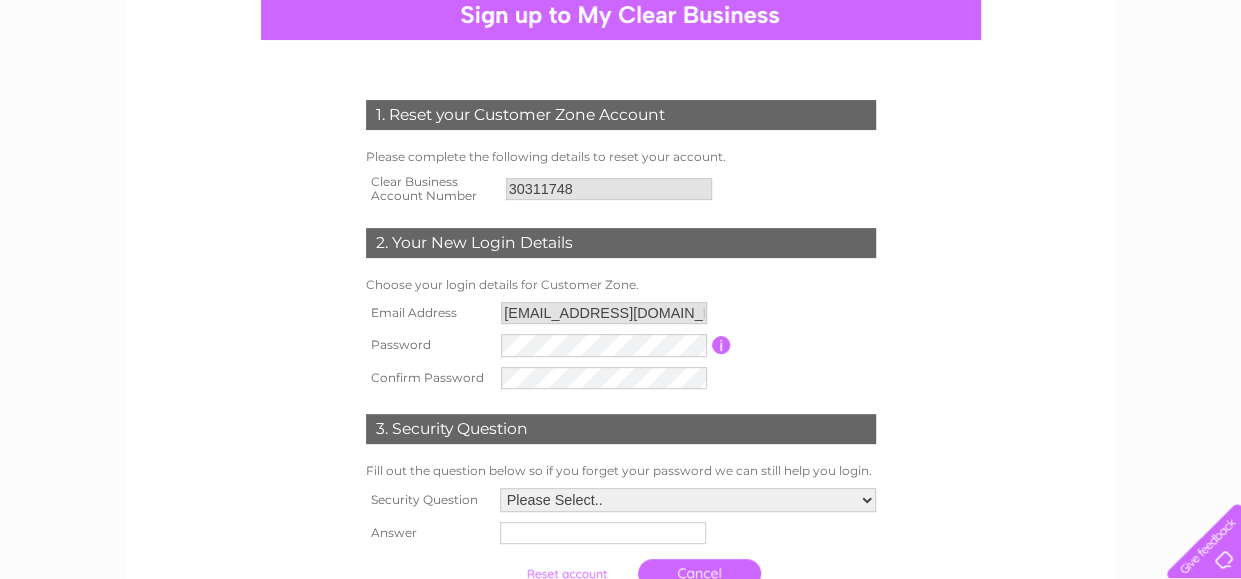 drag, startPoint x: 760, startPoint y: 311, endPoint x: 694, endPoint y: 312, distance: 66.007576 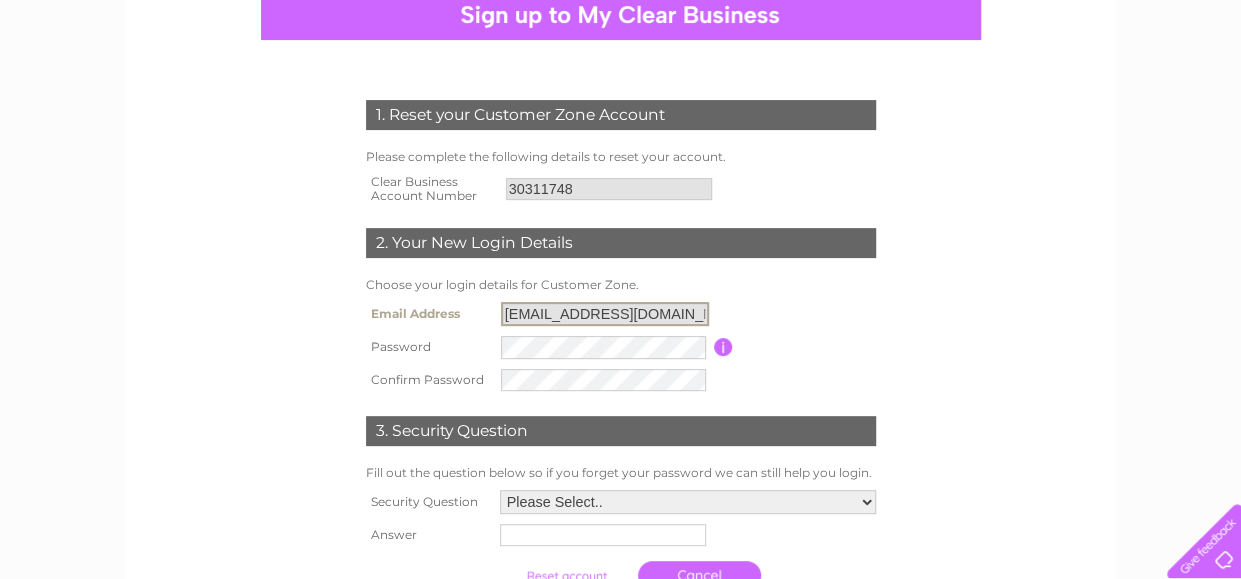 drag, startPoint x: 694, startPoint y: 312, endPoint x: 402, endPoint y: 319, distance: 292.0839 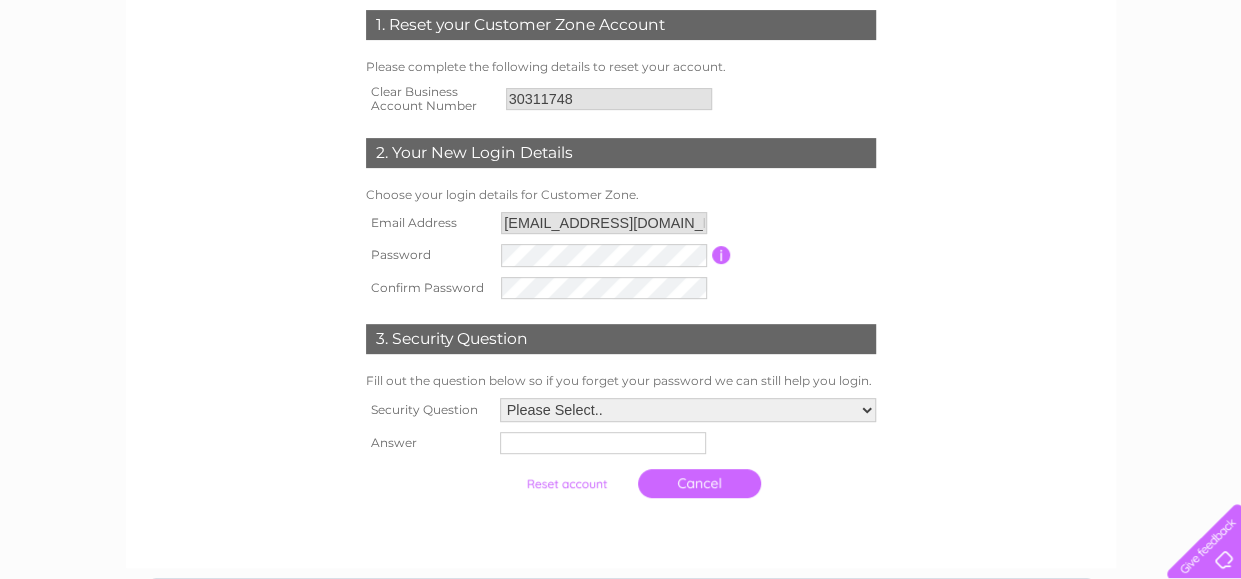 scroll, scrollTop: 0, scrollLeft: 0, axis: both 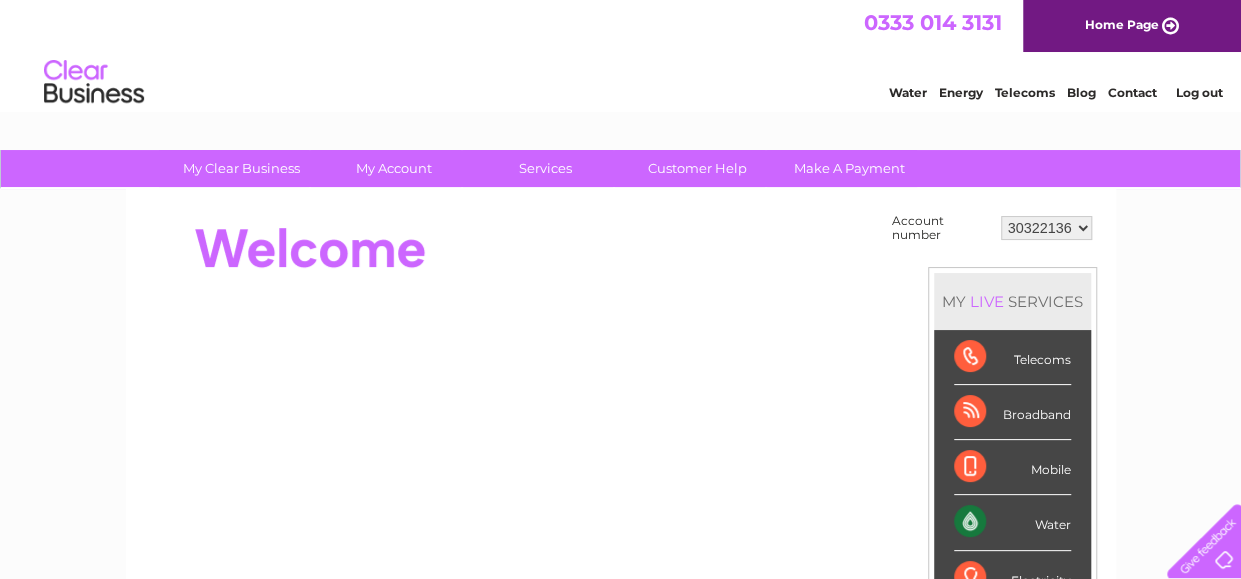 click on "30322136" at bounding box center (1046, 228) 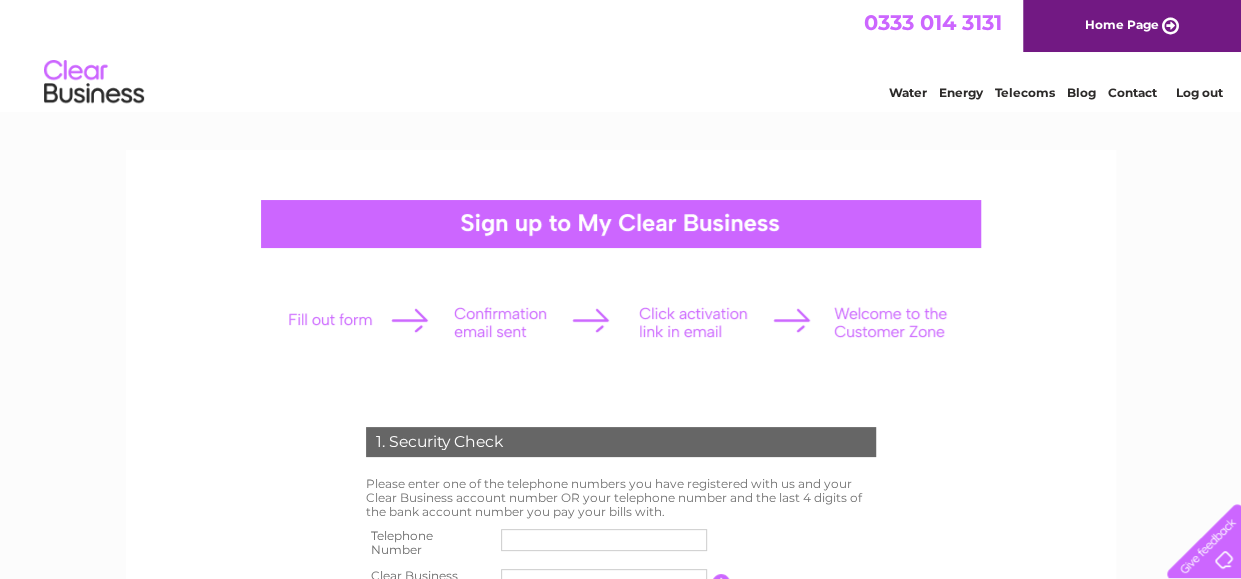 scroll, scrollTop: 0, scrollLeft: 0, axis: both 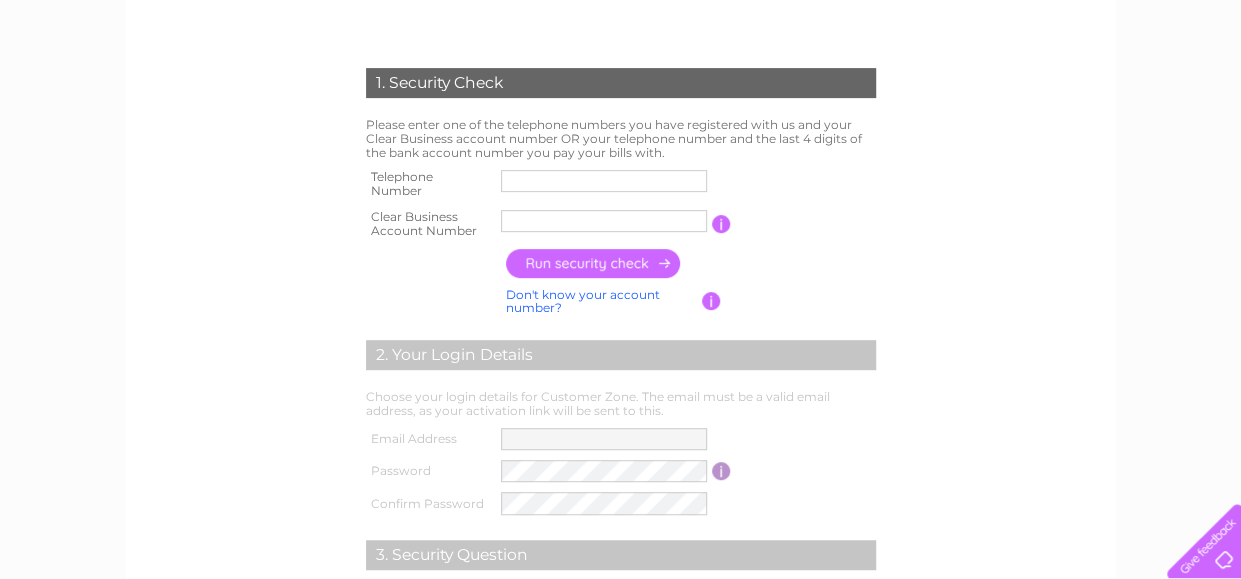 click at bounding box center (604, 181) 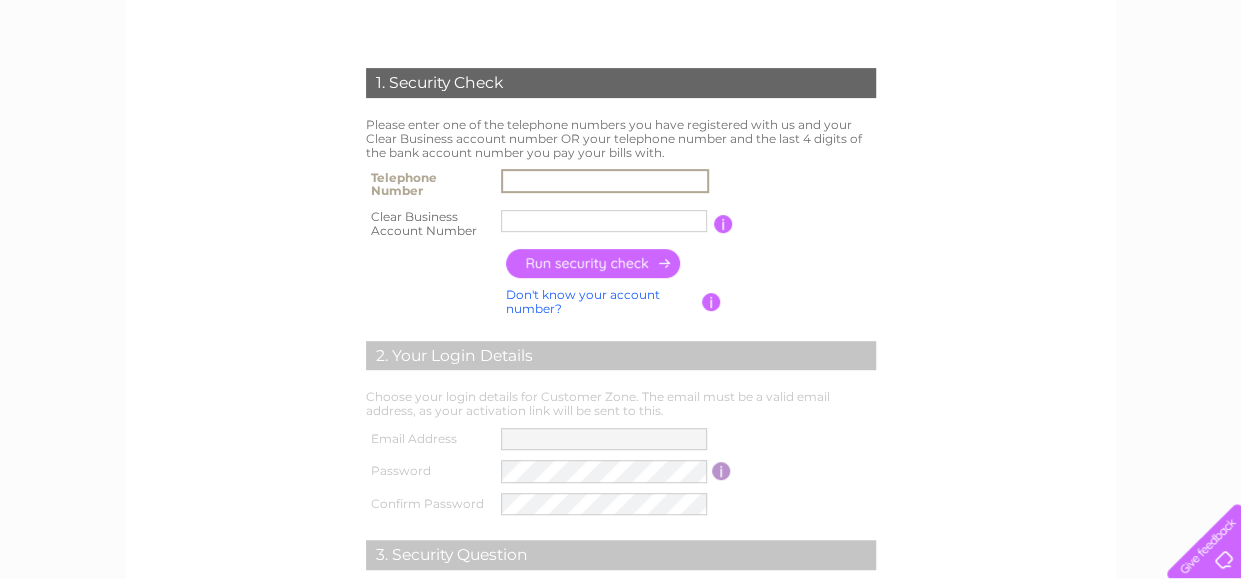 type on "07960246056" 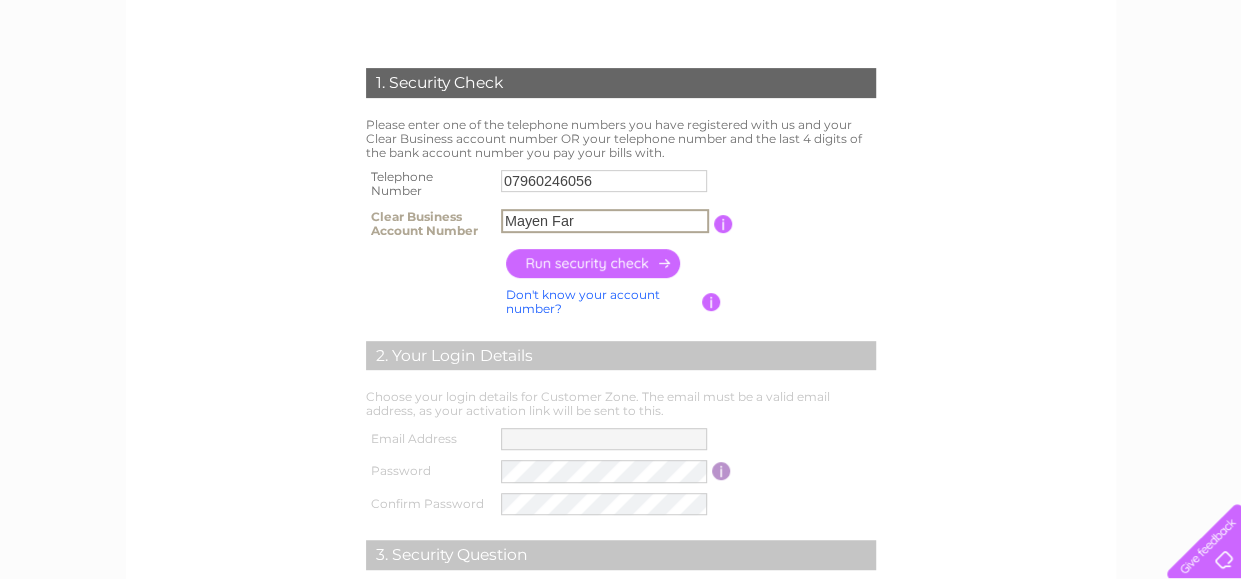 drag, startPoint x: 586, startPoint y: 217, endPoint x: 406, endPoint y: 218, distance: 180.00278 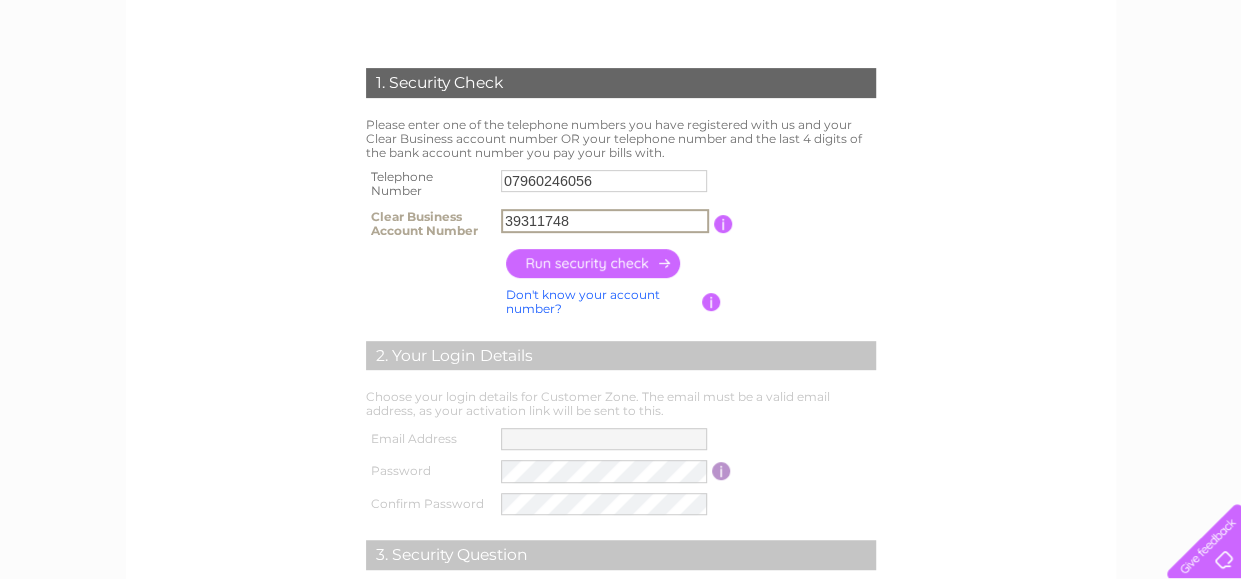 click on "39311748" at bounding box center (605, 221) 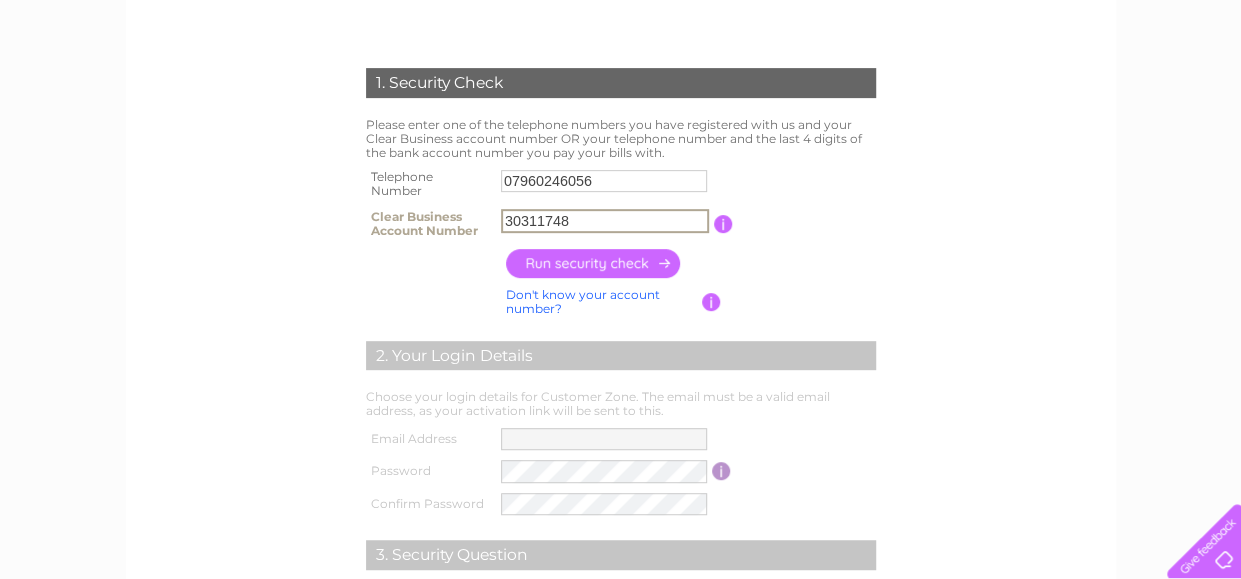 type on "30311748" 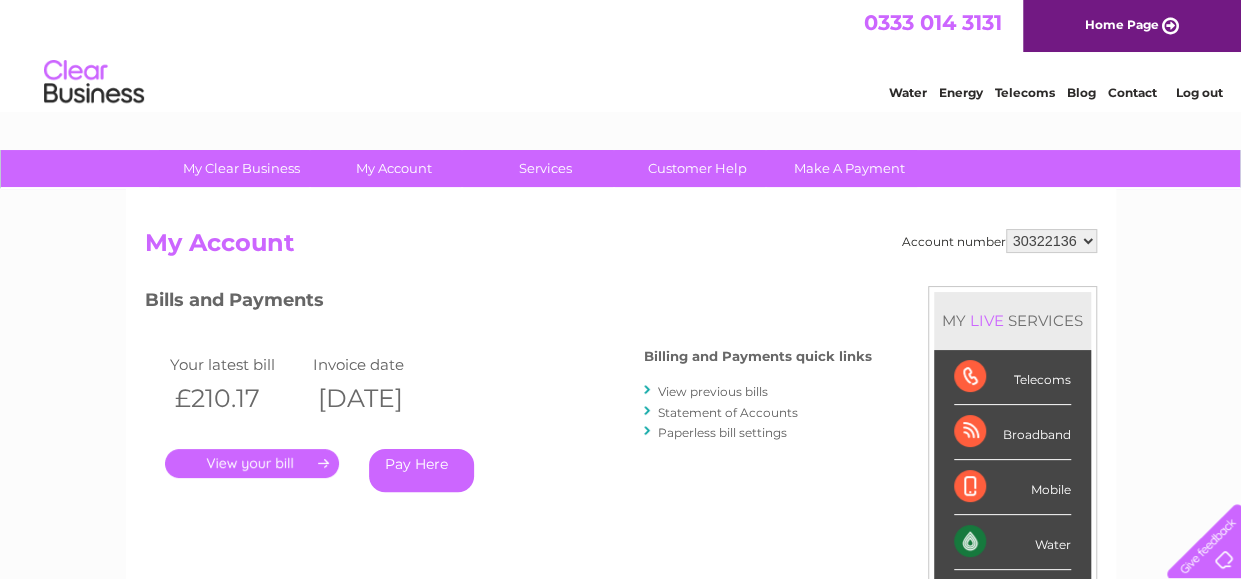 scroll, scrollTop: 0, scrollLeft: 0, axis: both 